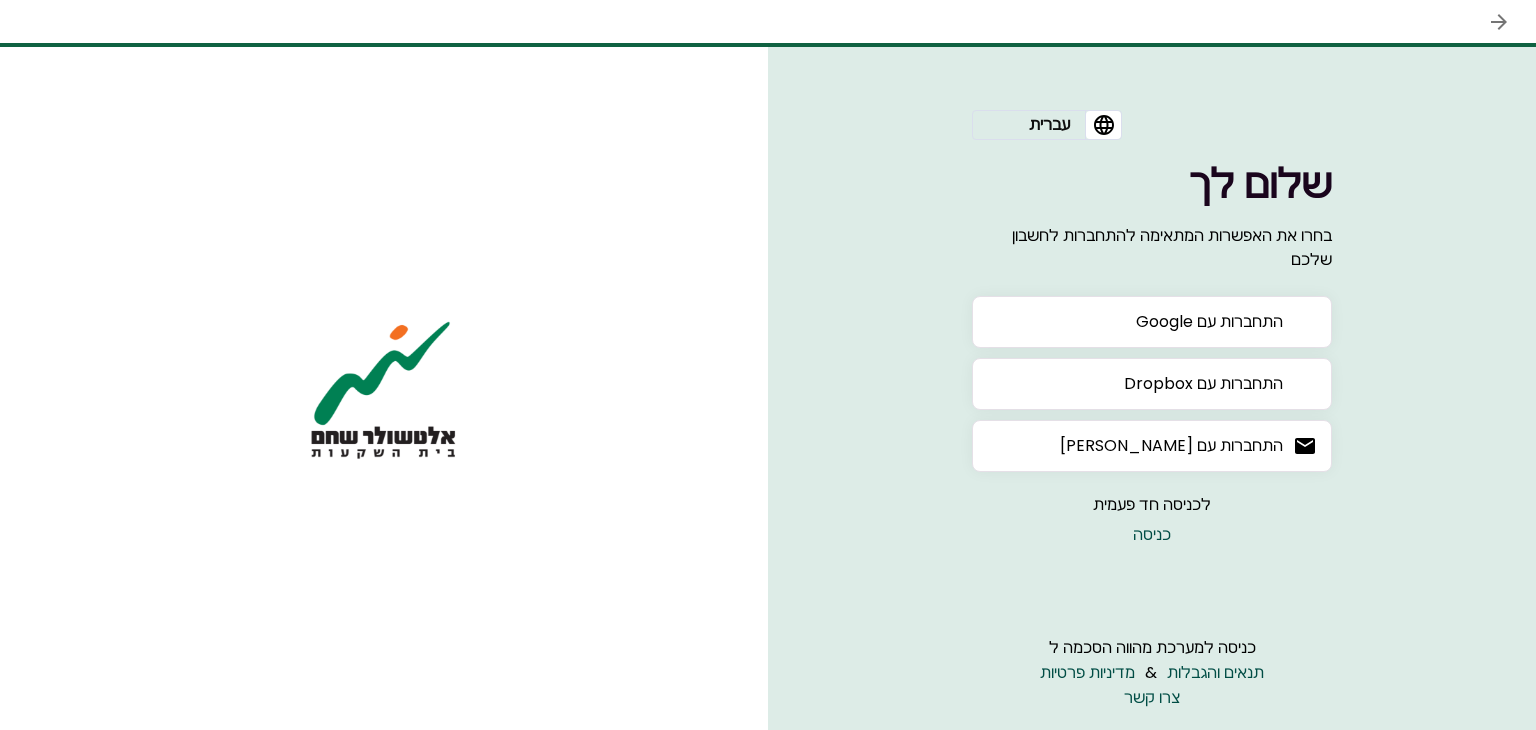 scroll, scrollTop: 0, scrollLeft: 0, axis: both 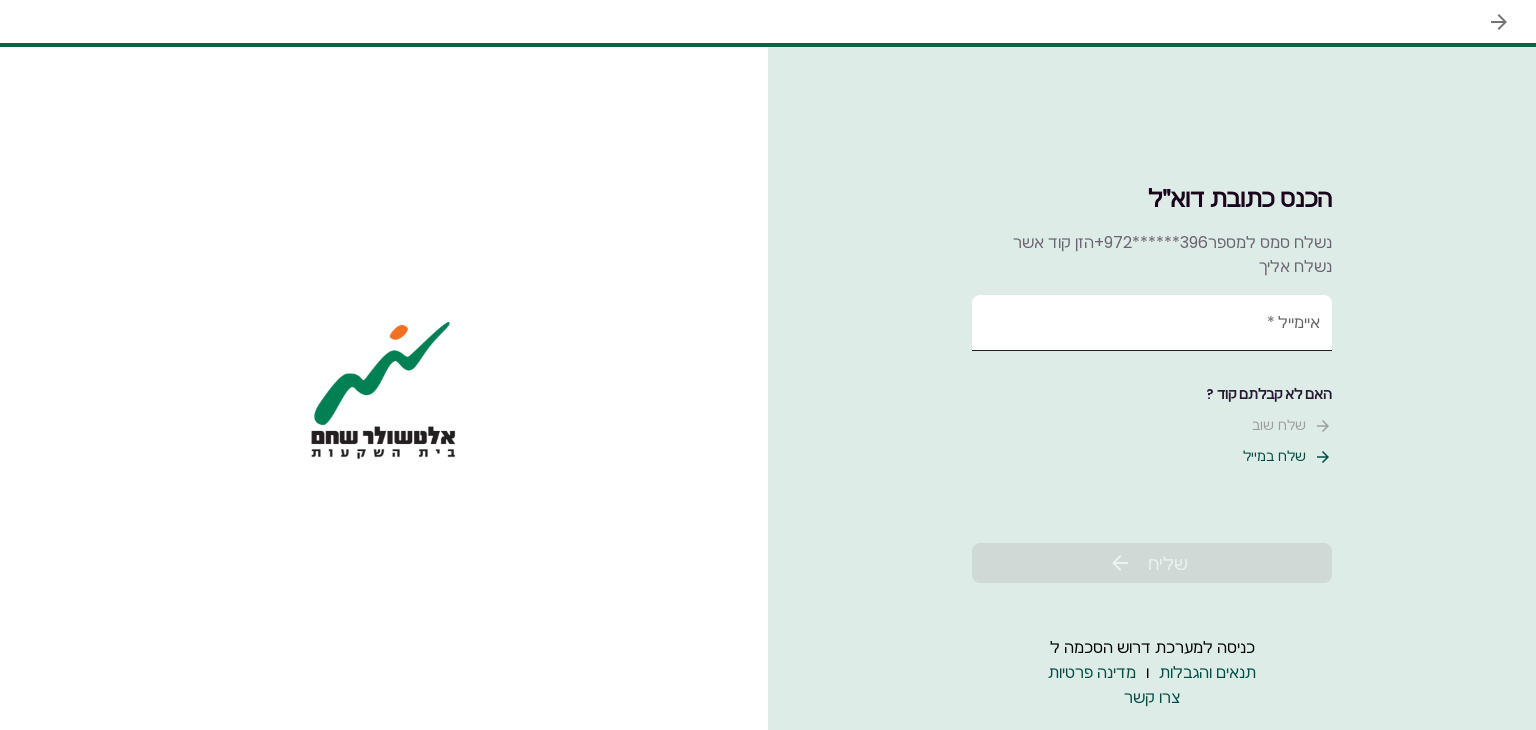 click on "איימייל    *" at bounding box center [1152, 323] 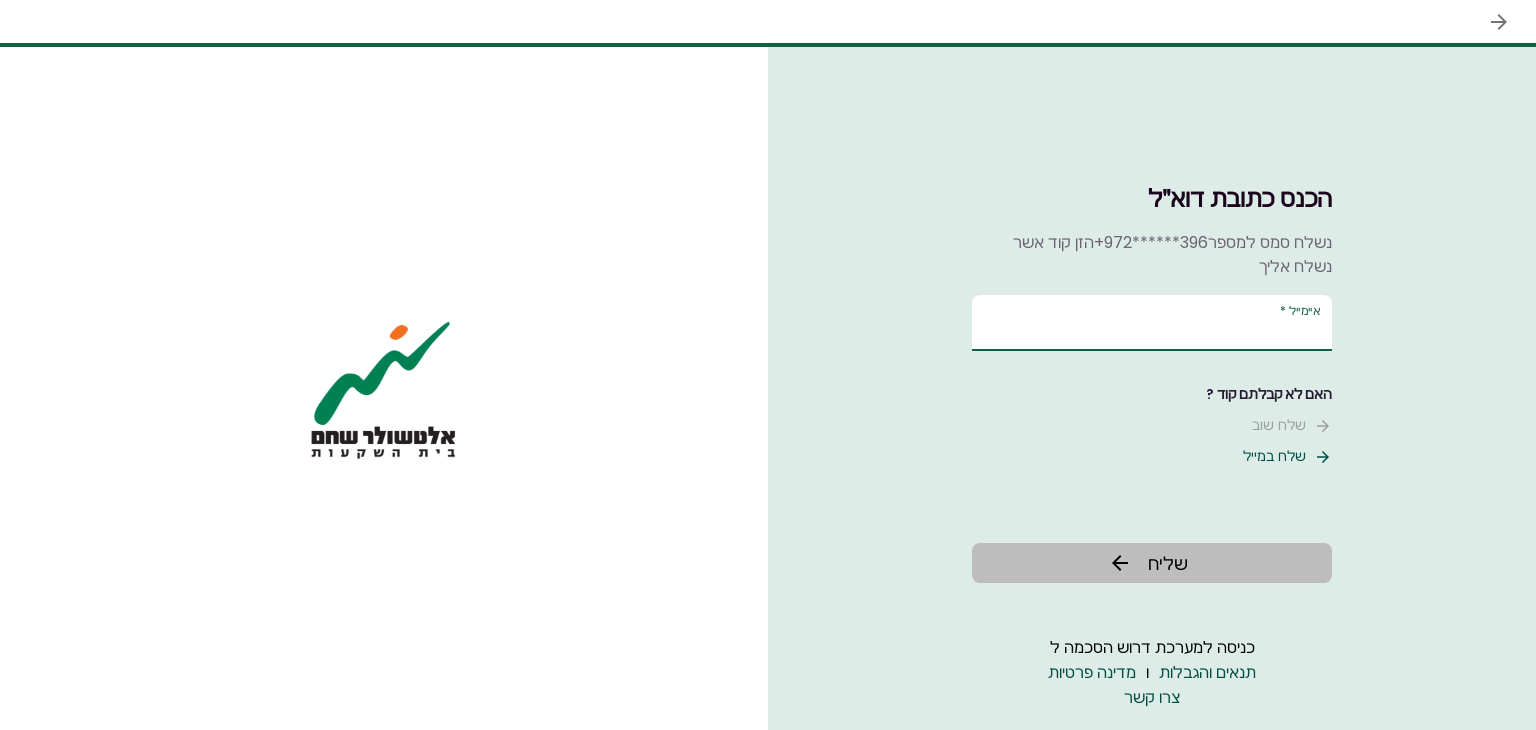 type on "******" 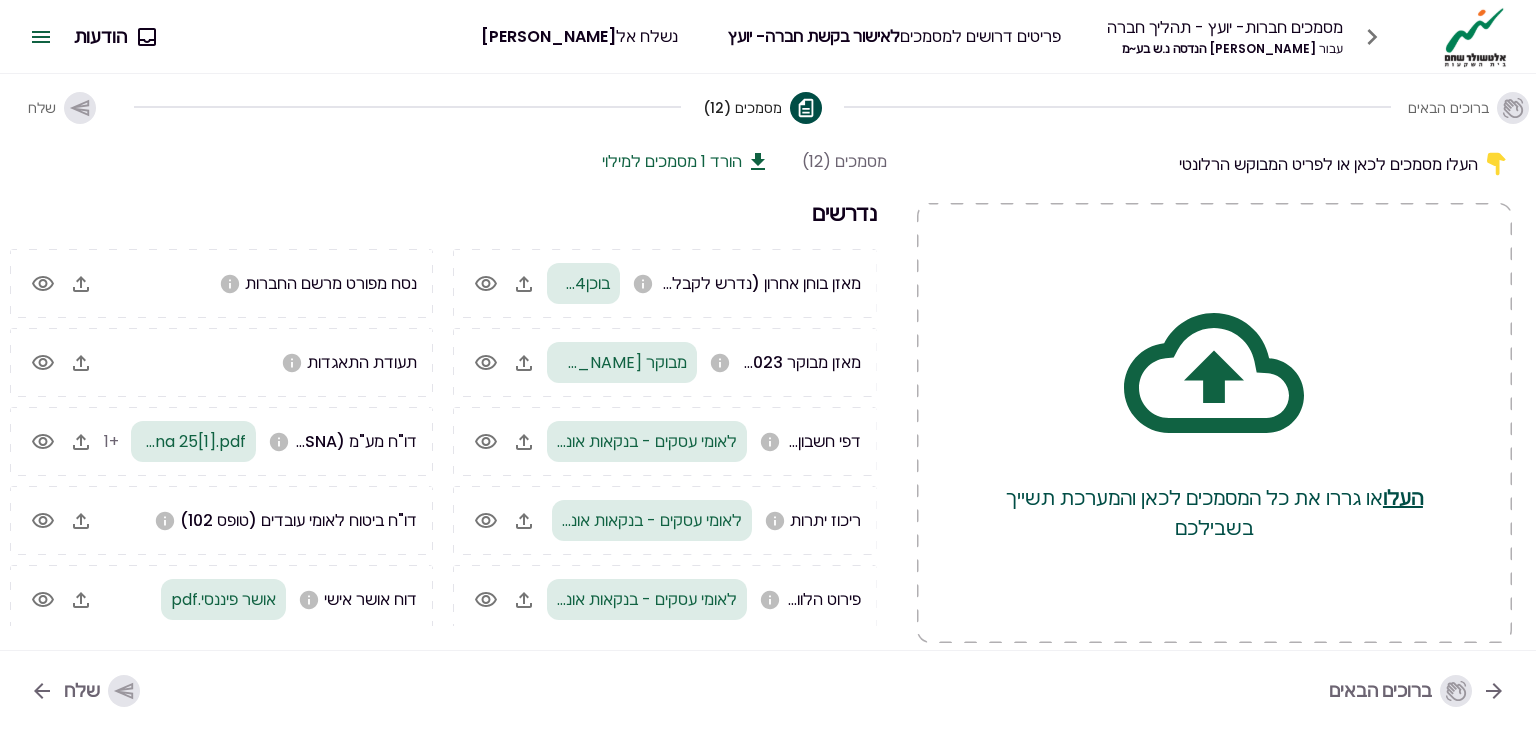 click 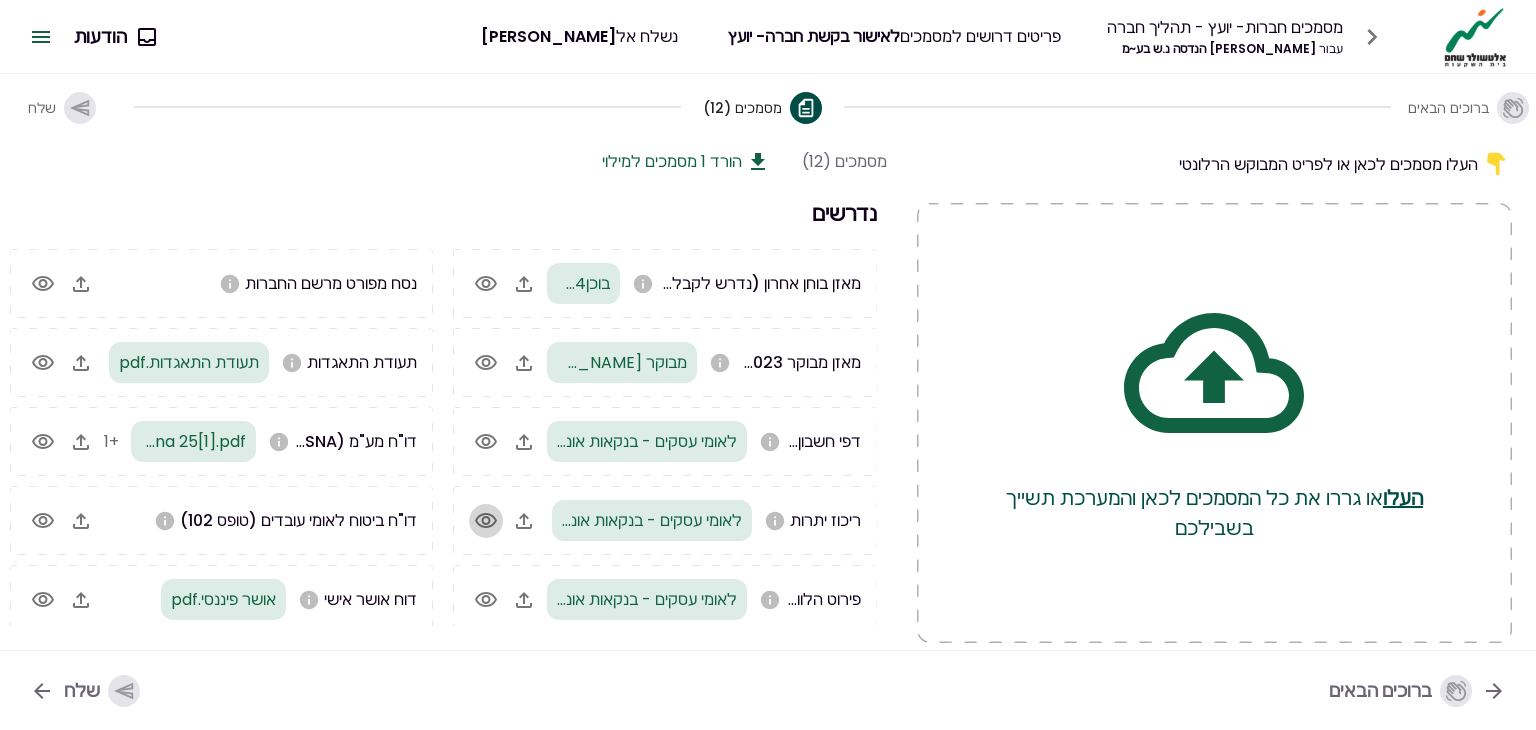 click 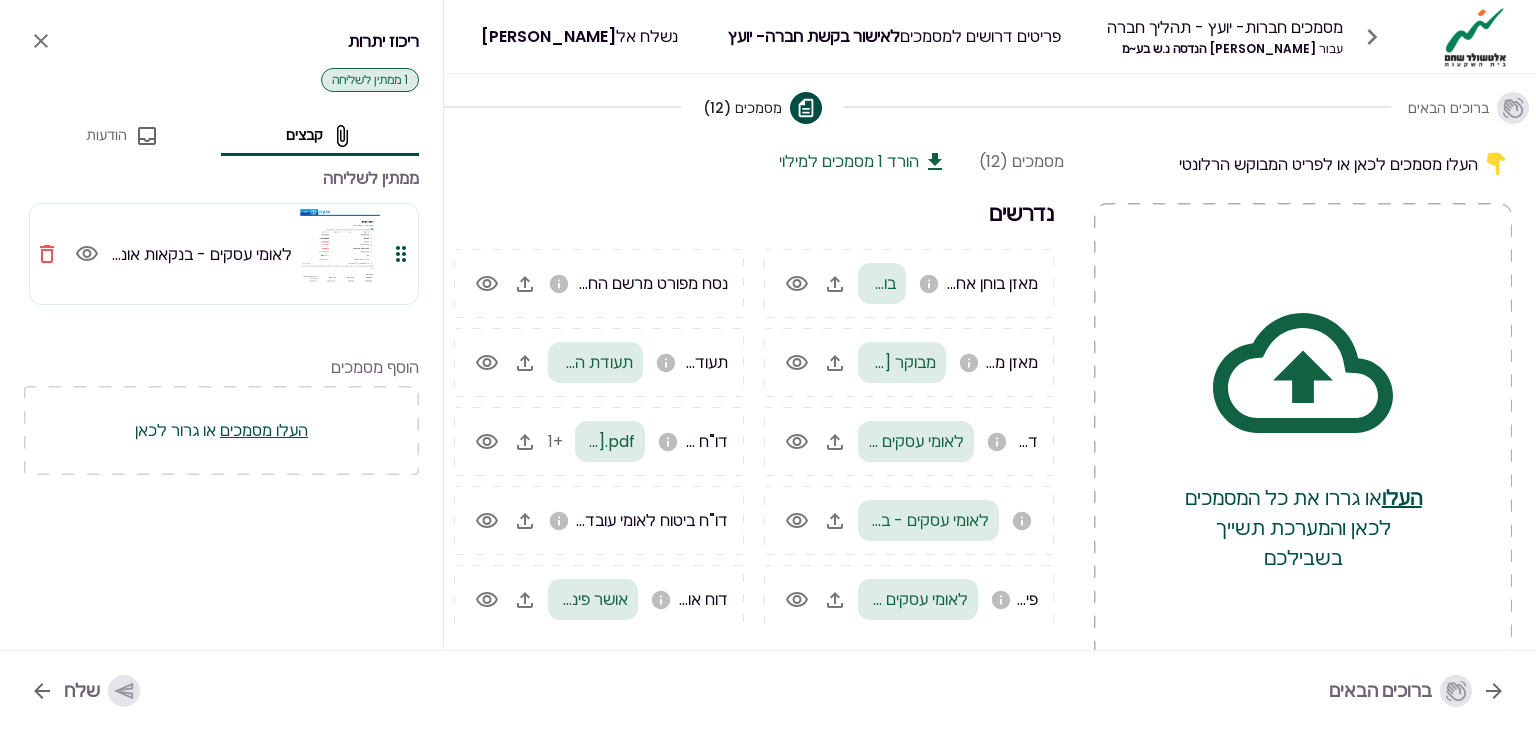 click at bounding box center [340, 254] 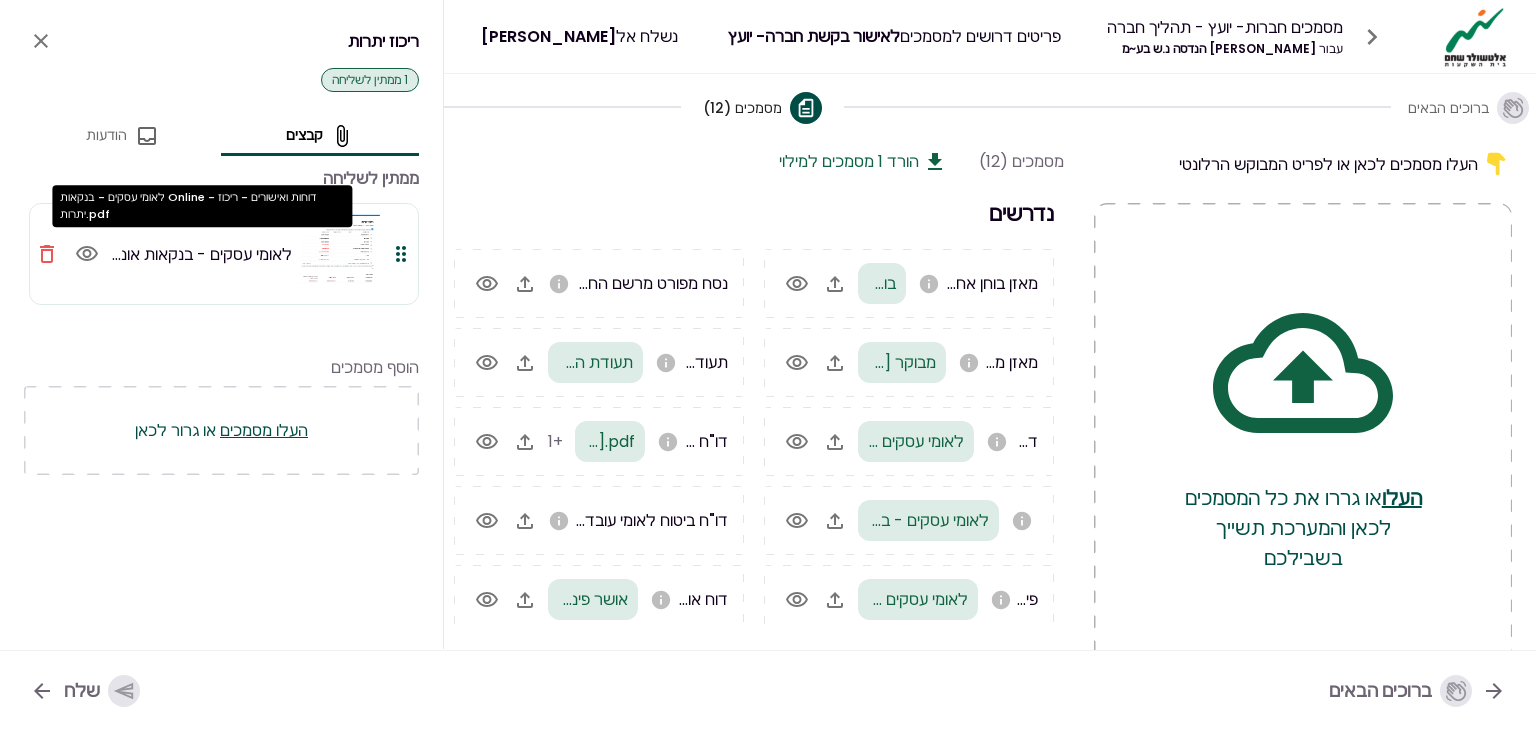 click on "לאומי עסקים - בנקאות אונליין - דוחות ואישורים - ריכוז יתרות.pdf" at bounding box center (82, 254) 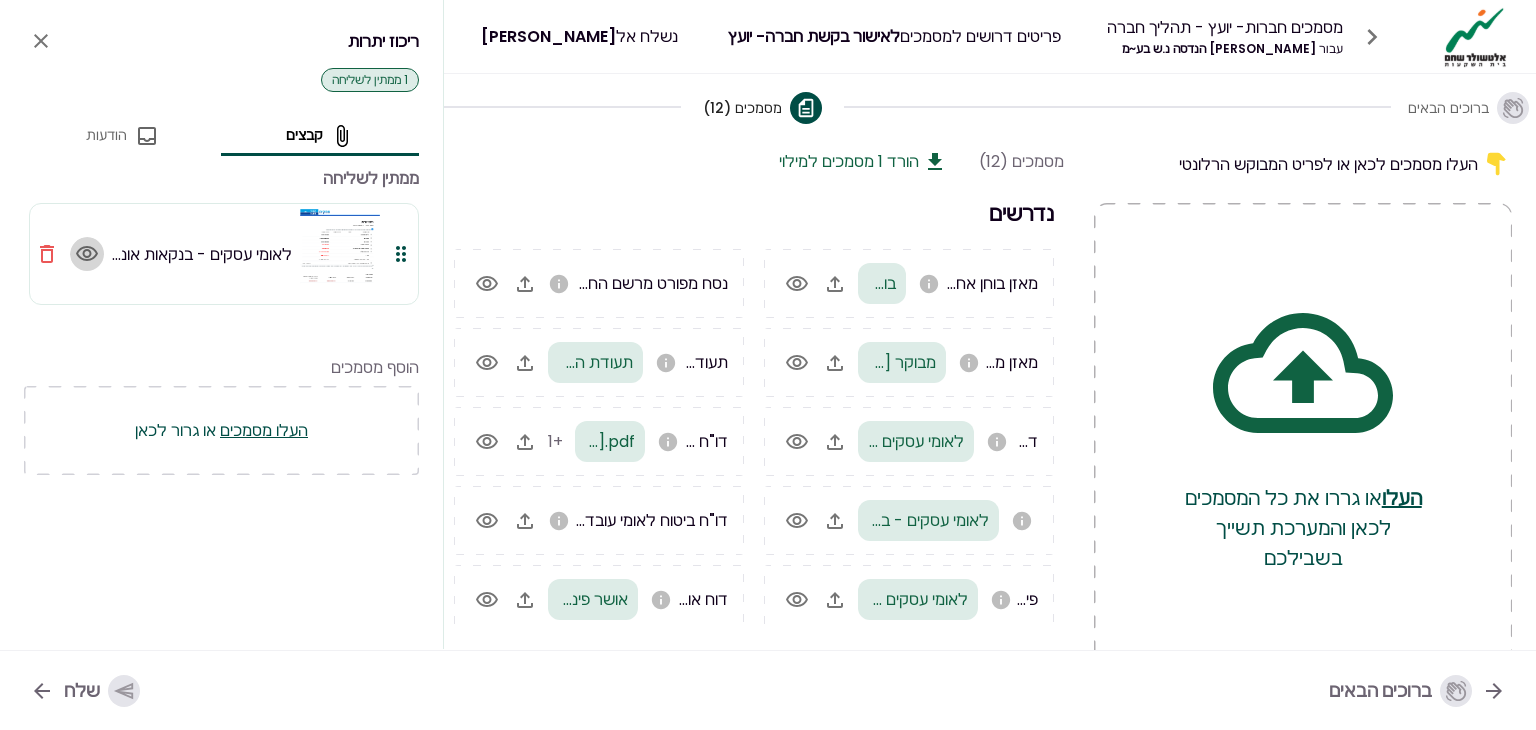 click 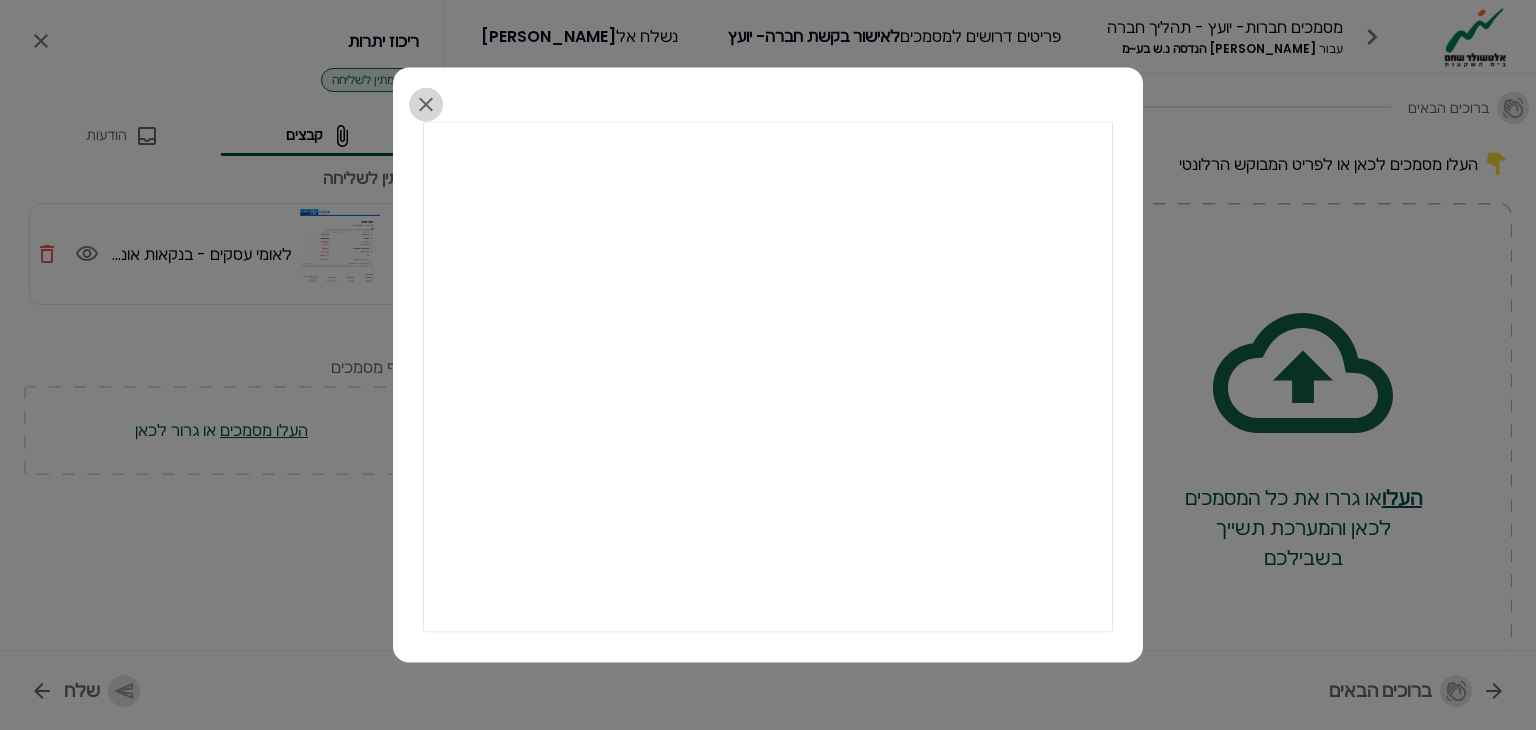 click 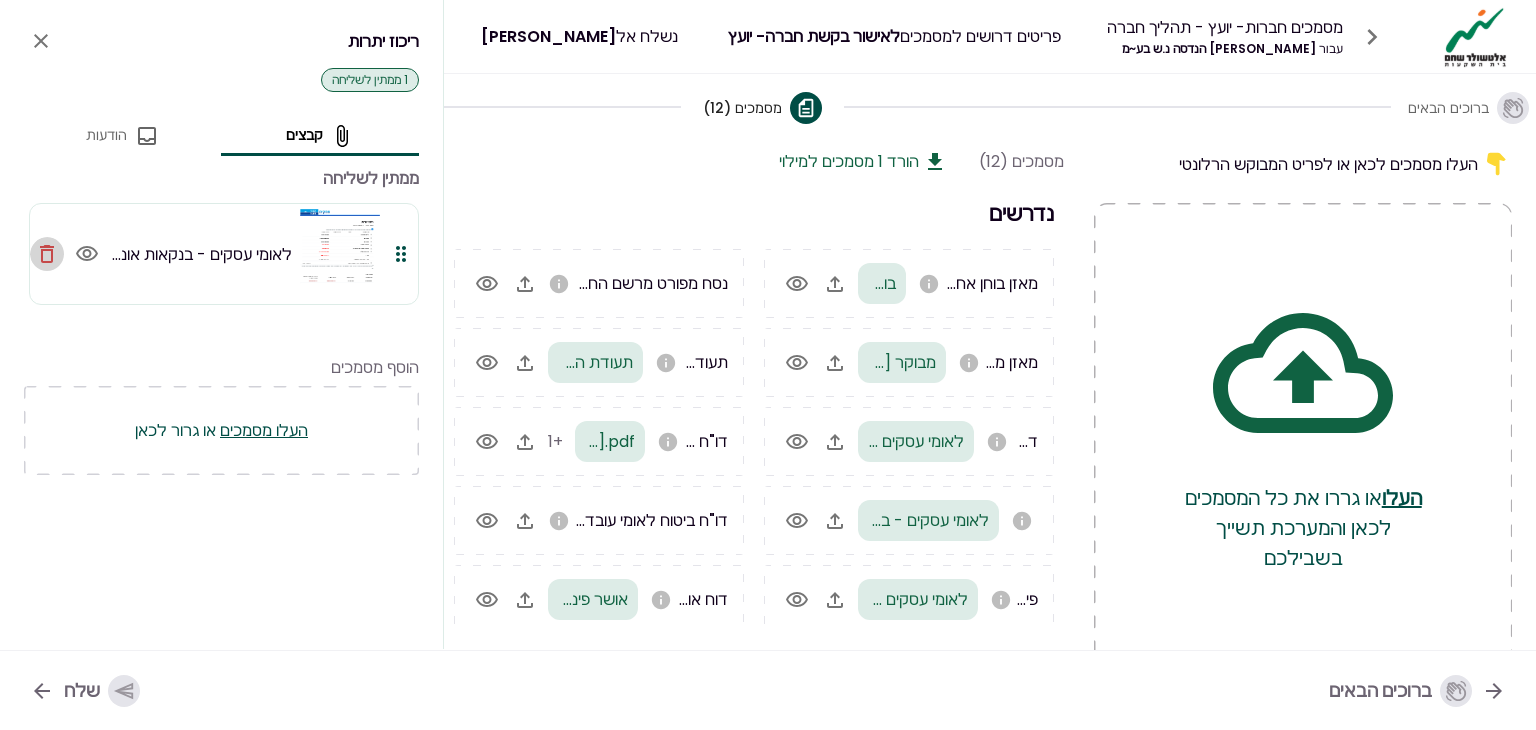click 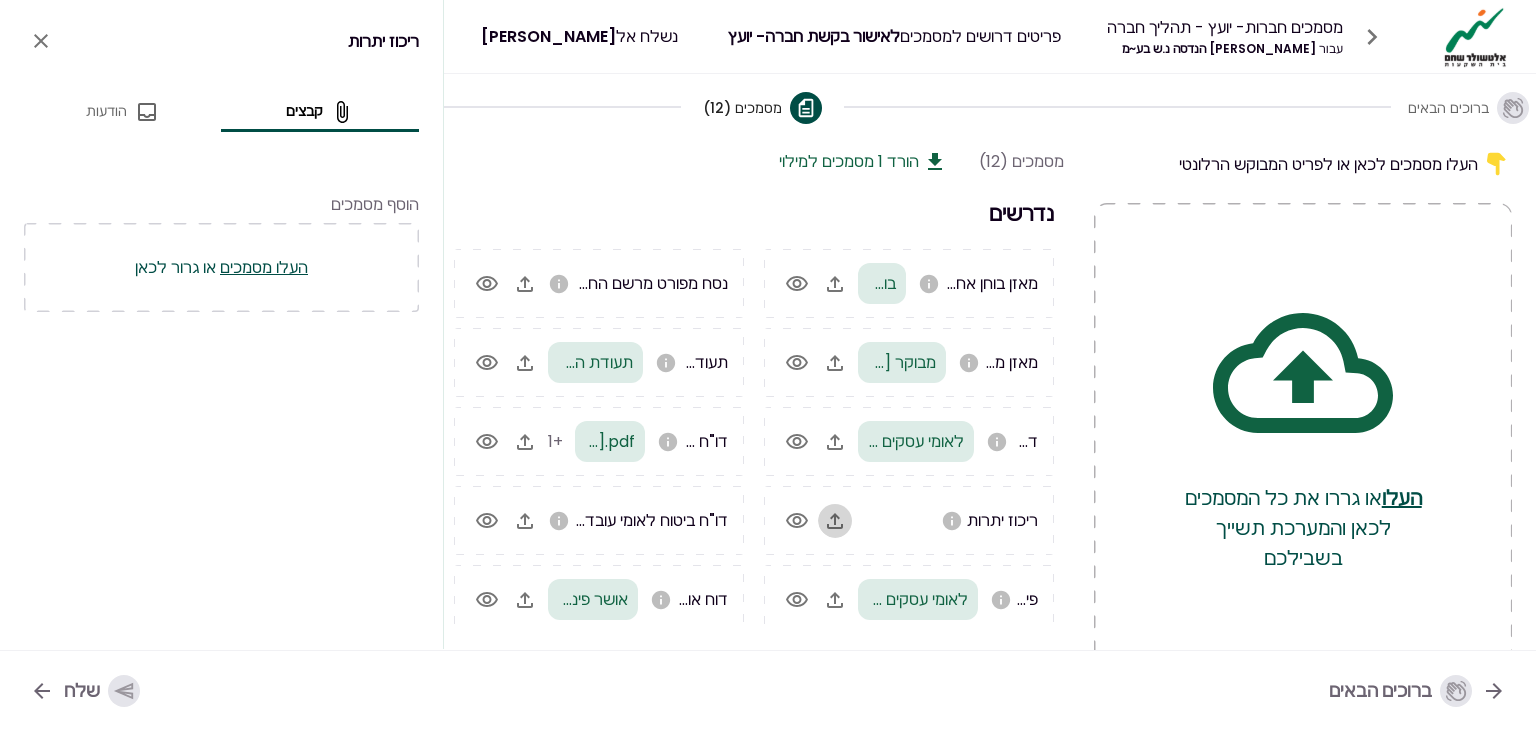 click 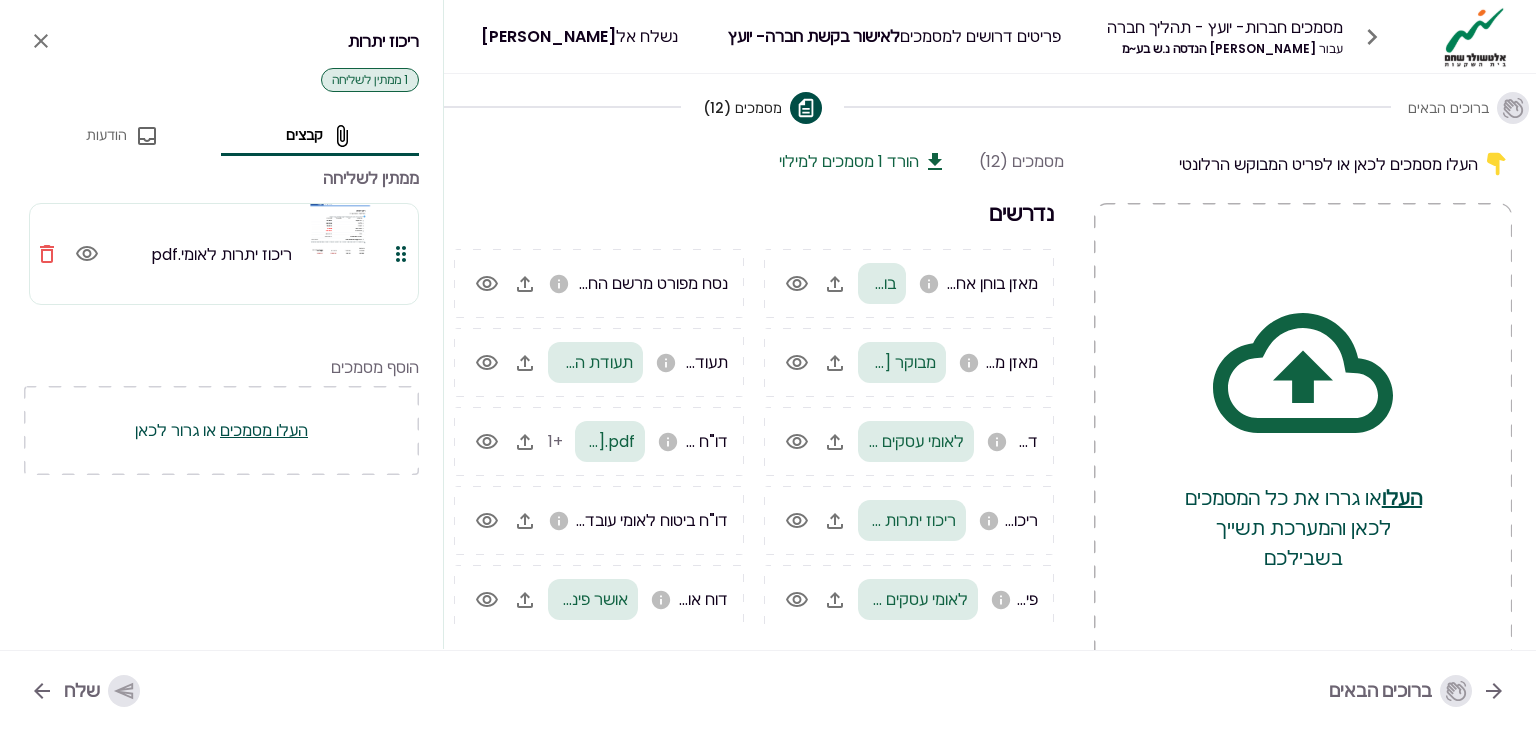 click on "ברוכים הבאים שלח" at bounding box center [768, 690] 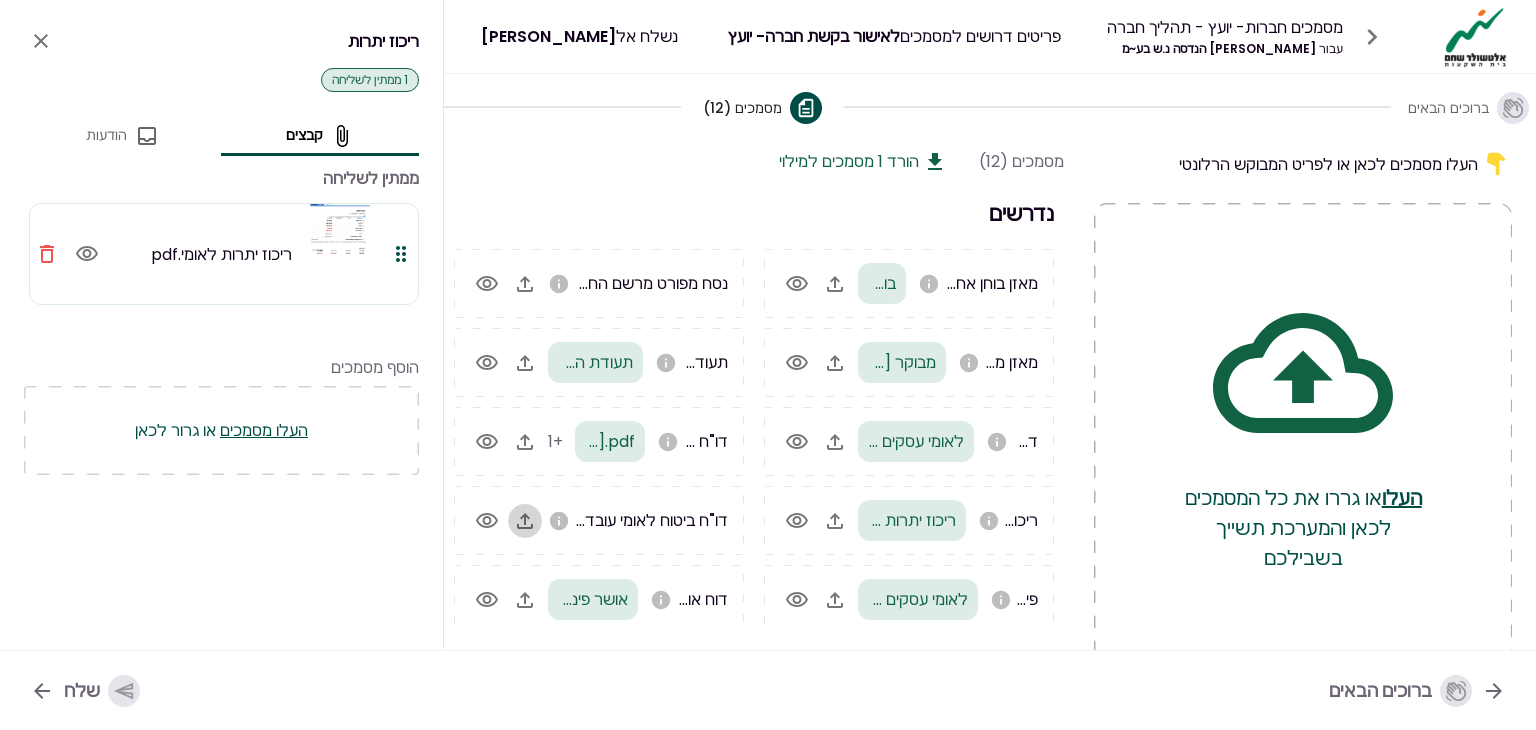 click 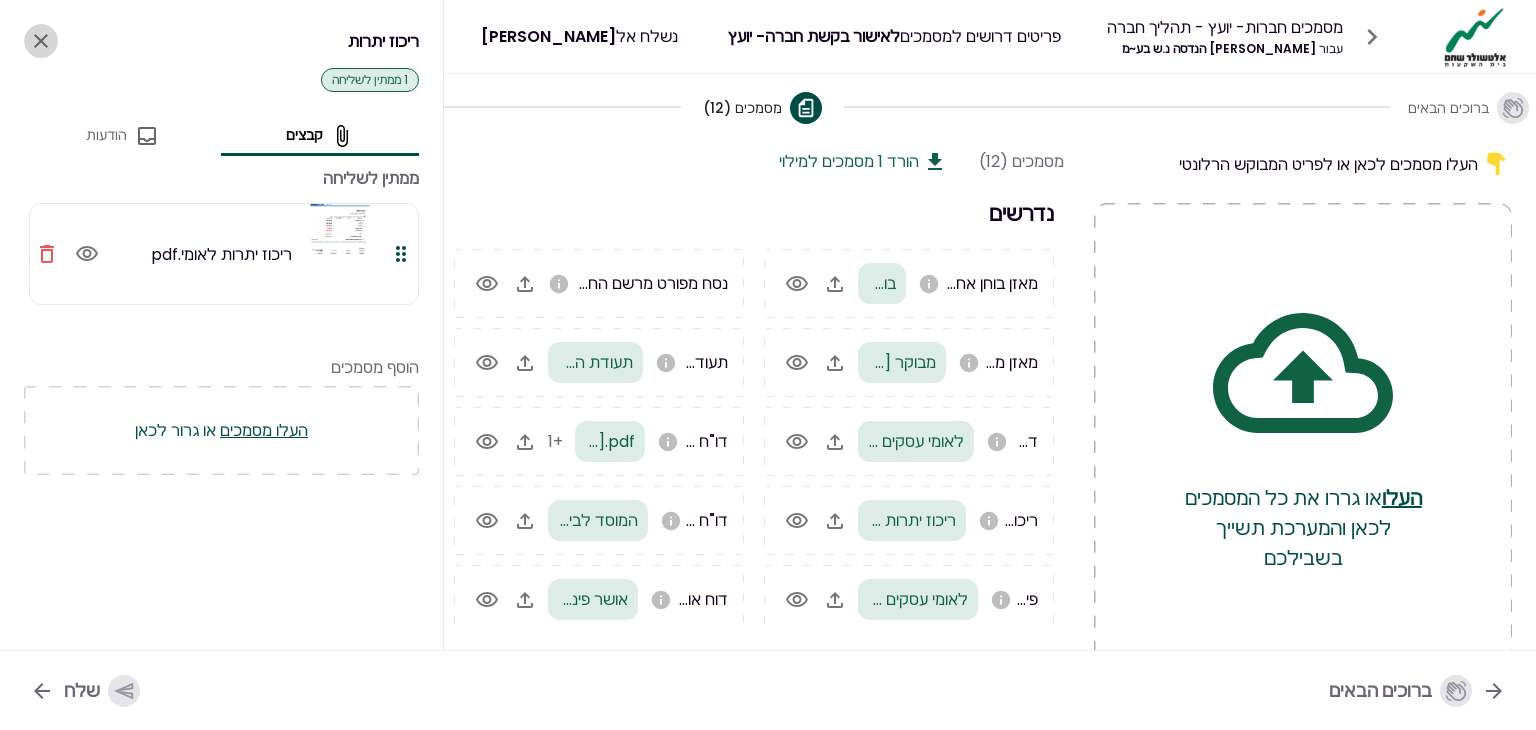 drag, startPoint x: 33, startPoint y: 41, endPoint x: 81, endPoint y: 110, distance: 84.05355 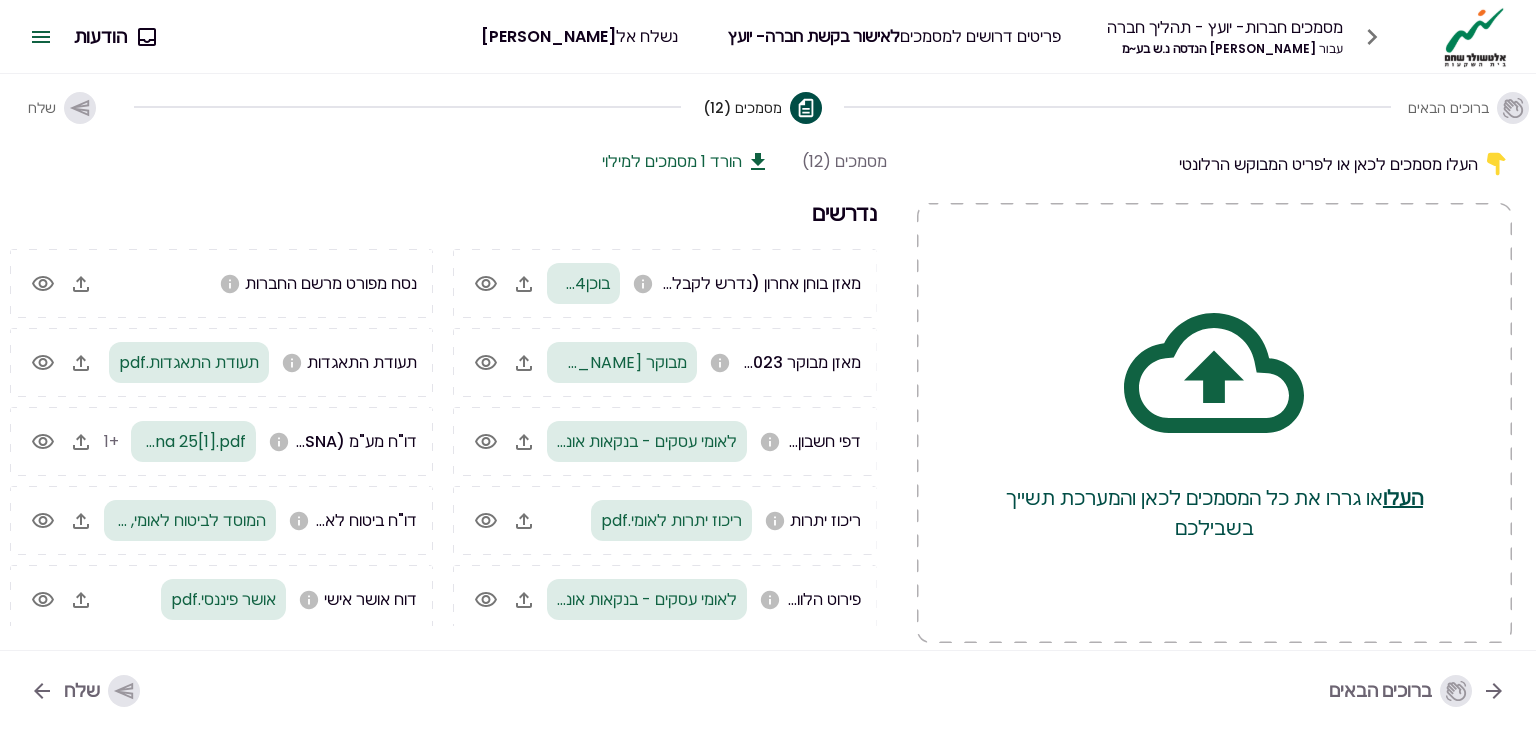 click 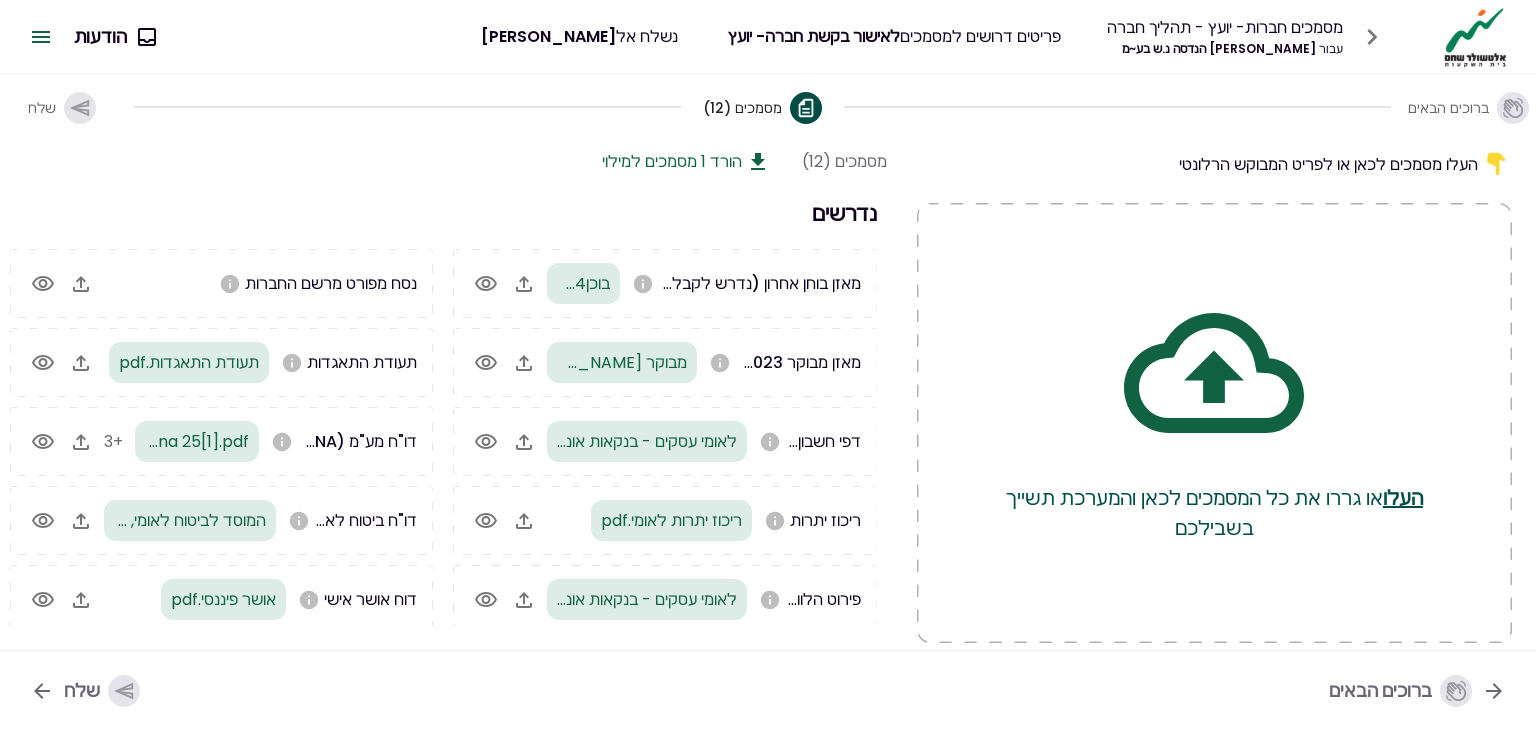click 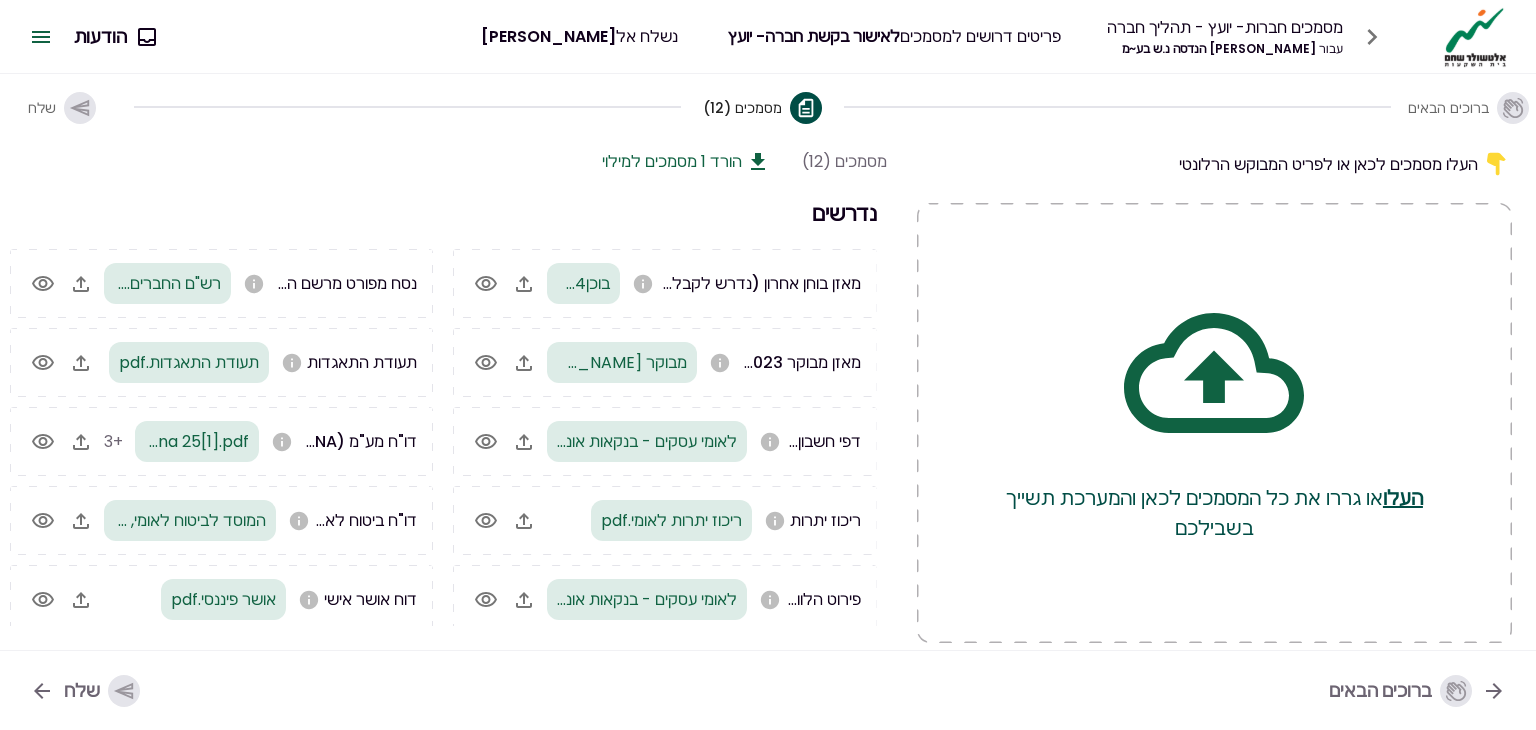 drag, startPoint x: 664, startPoint y: 280, endPoint x: 748, endPoint y: 323, distance: 94.36631 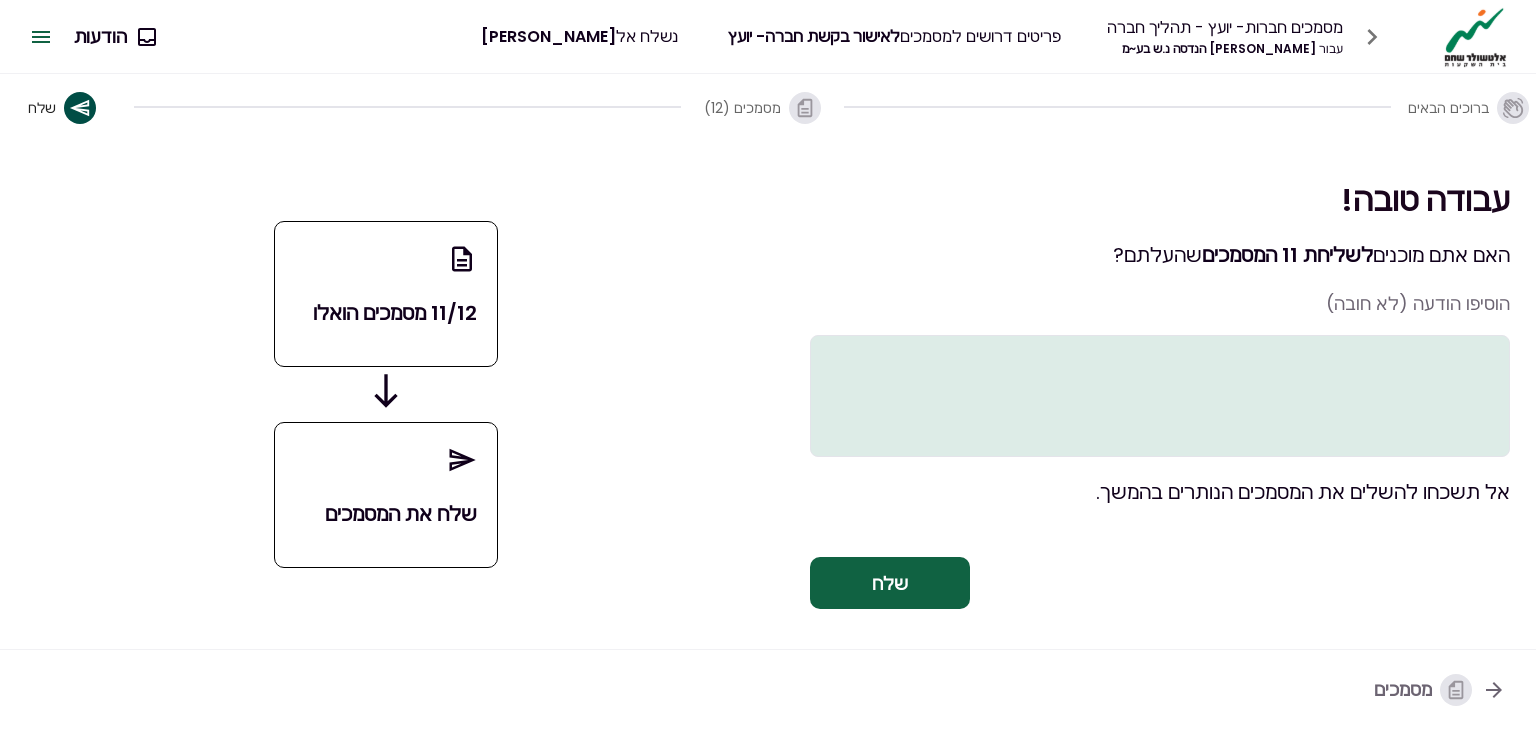 click on "שלח את המסמכים" at bounding box center [386, 514] 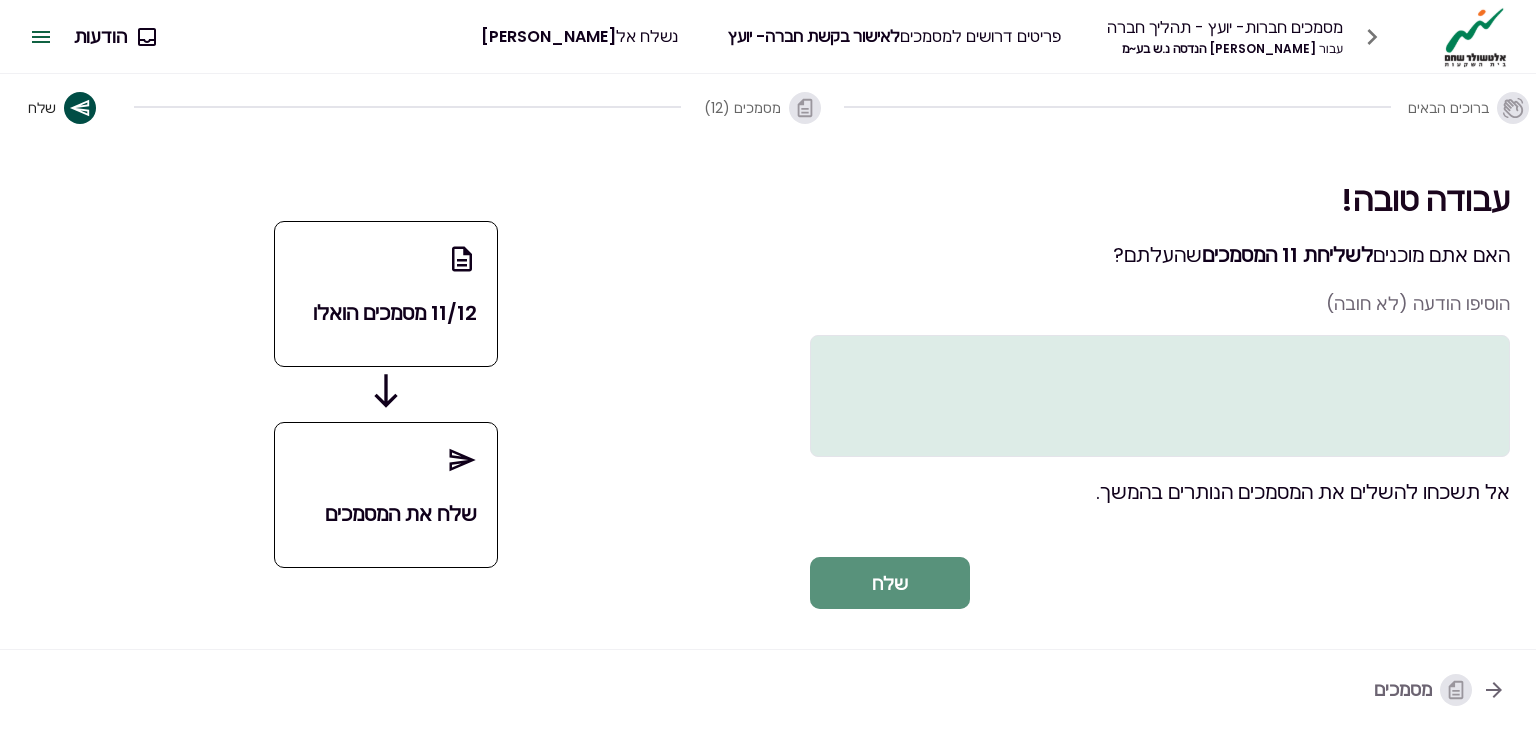 click on "שלח" at bounding box center [890, 583] 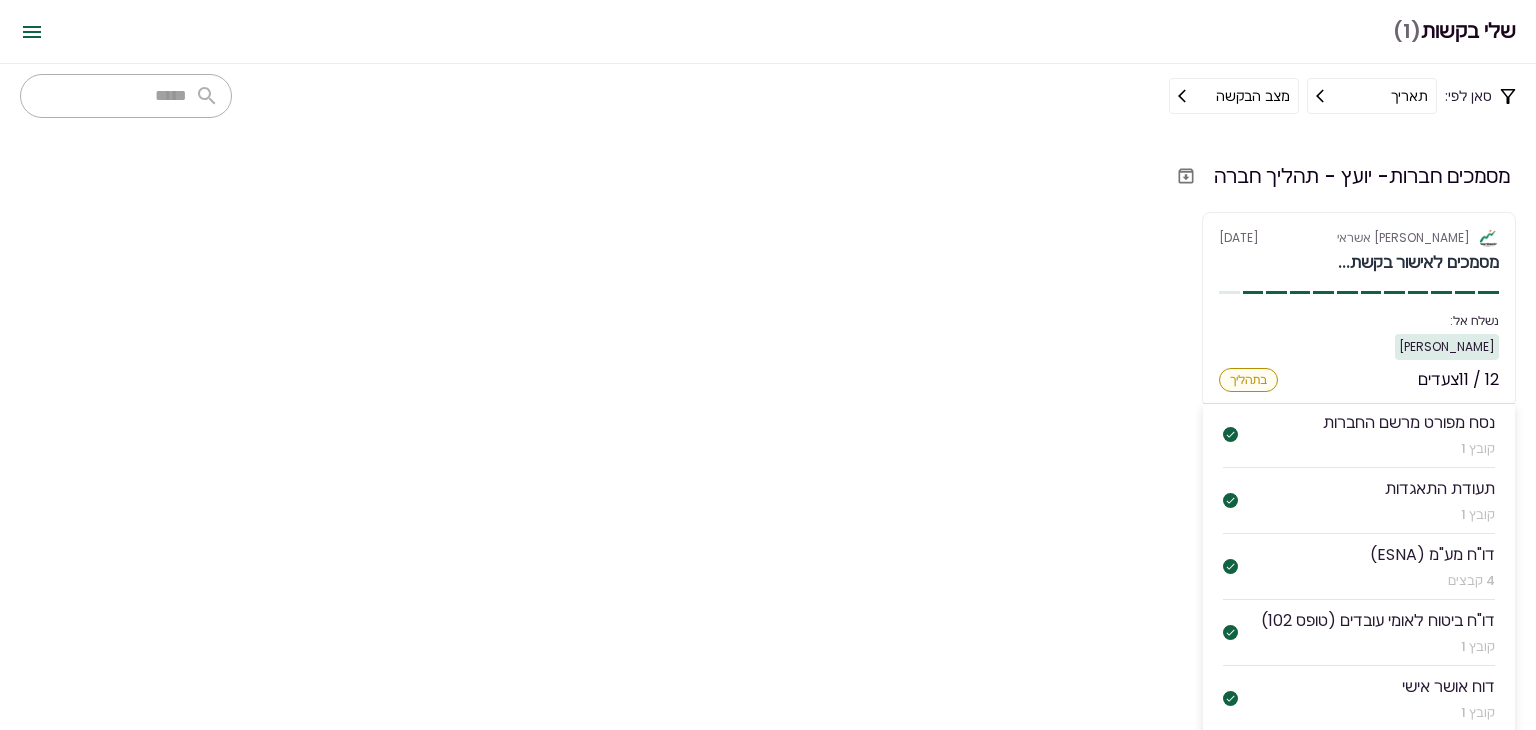 scroll, scrollTop: 529, scrollLeft: 0, axis: vertical 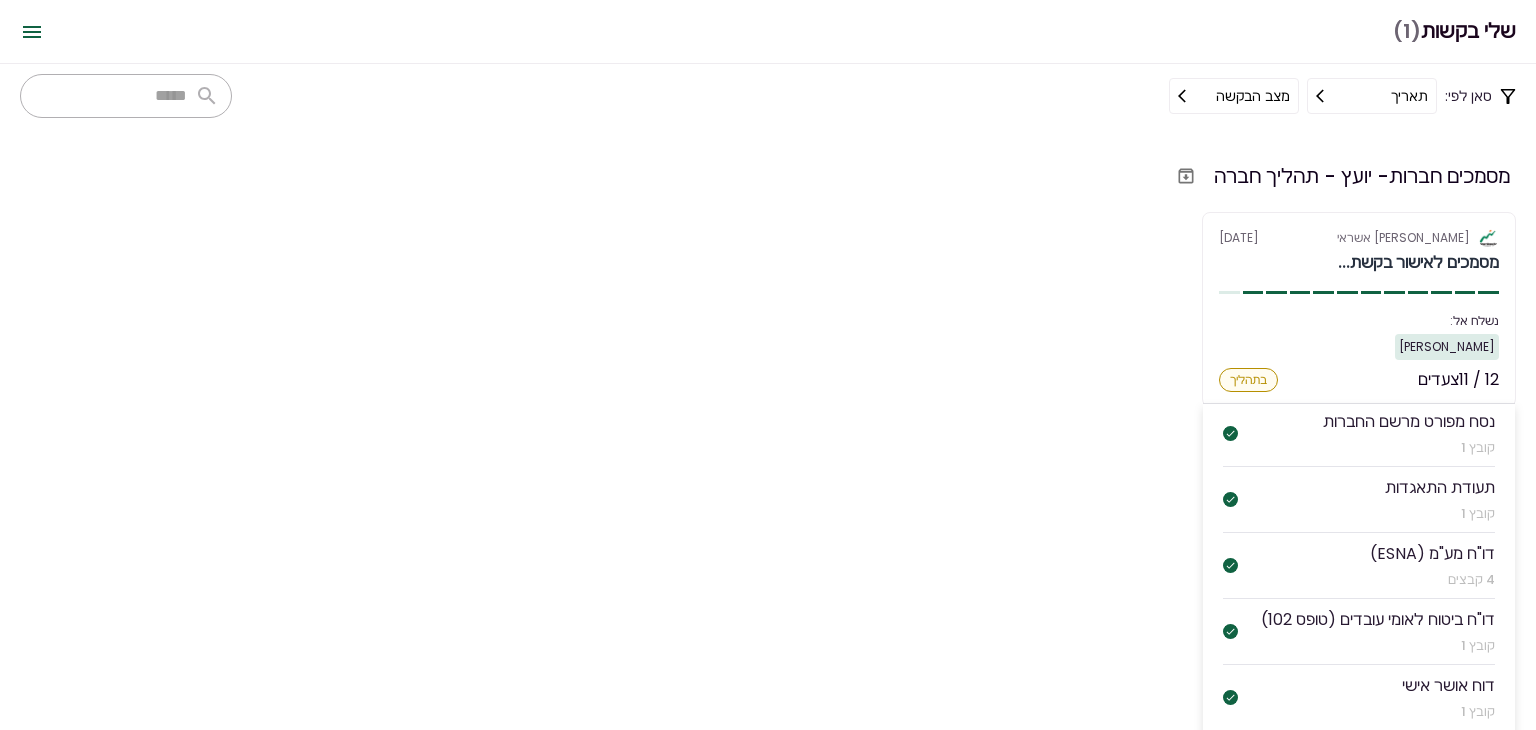click on "תעודות זהות של בעלי החברה" at bounding box center [1398, 751] 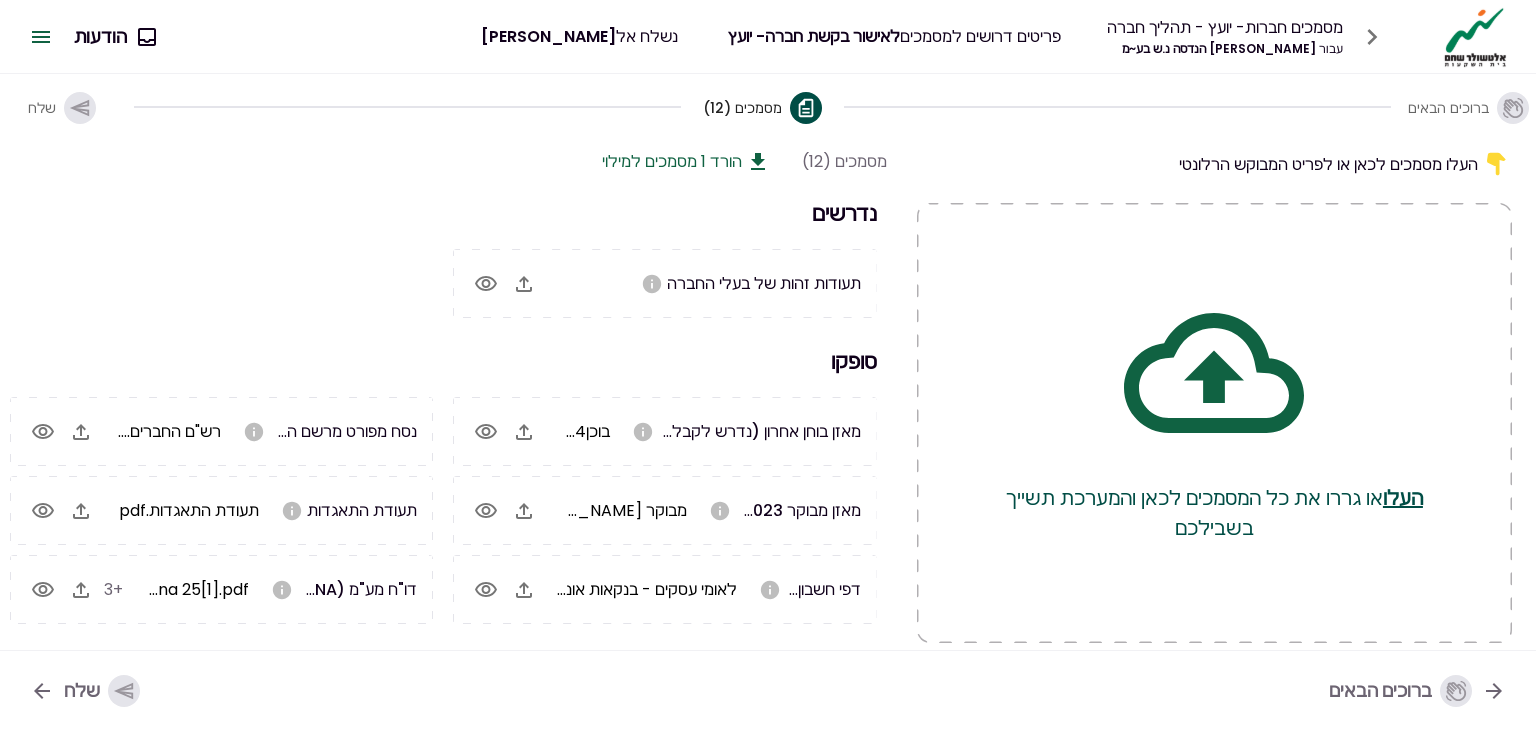 click 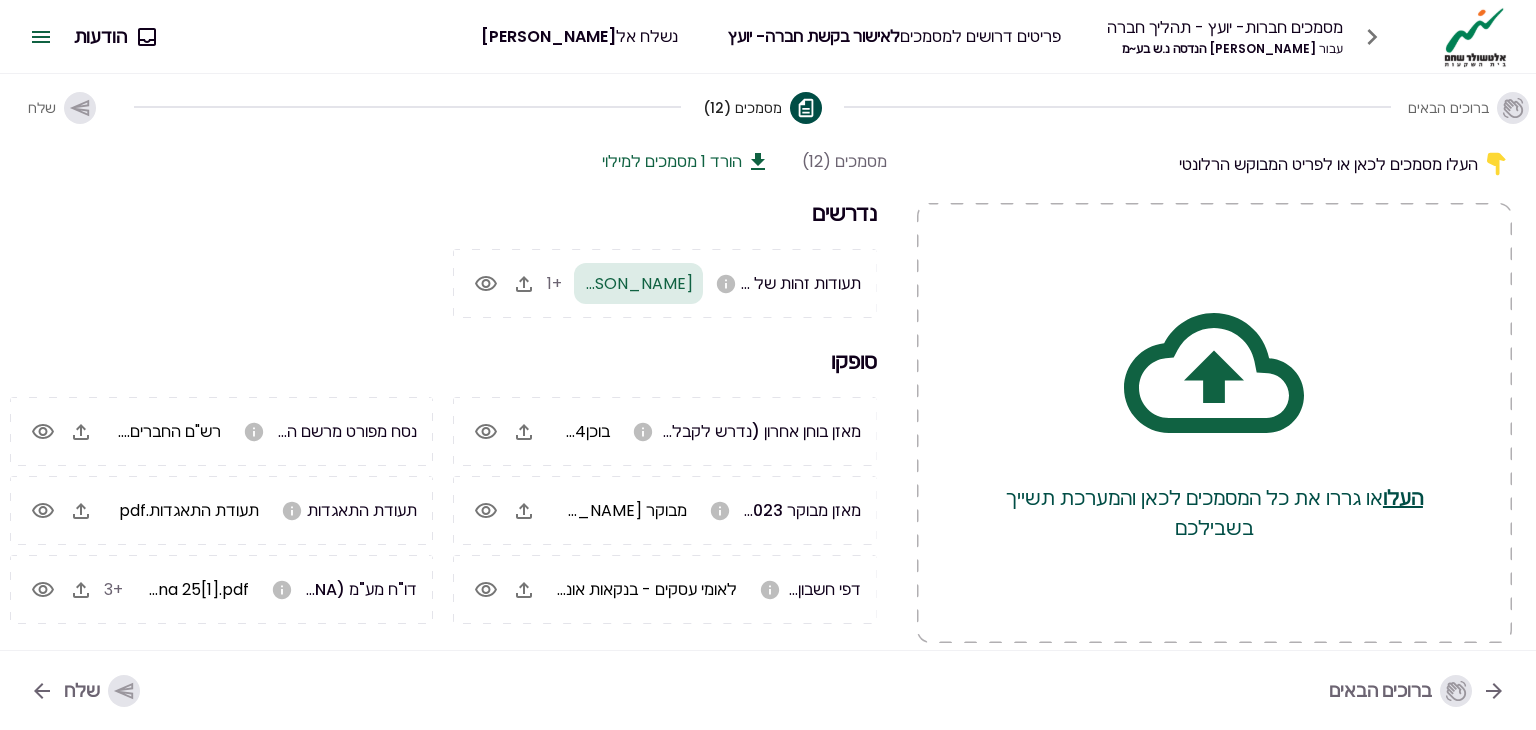 click on "שלח" at bounding box center (82, 690) 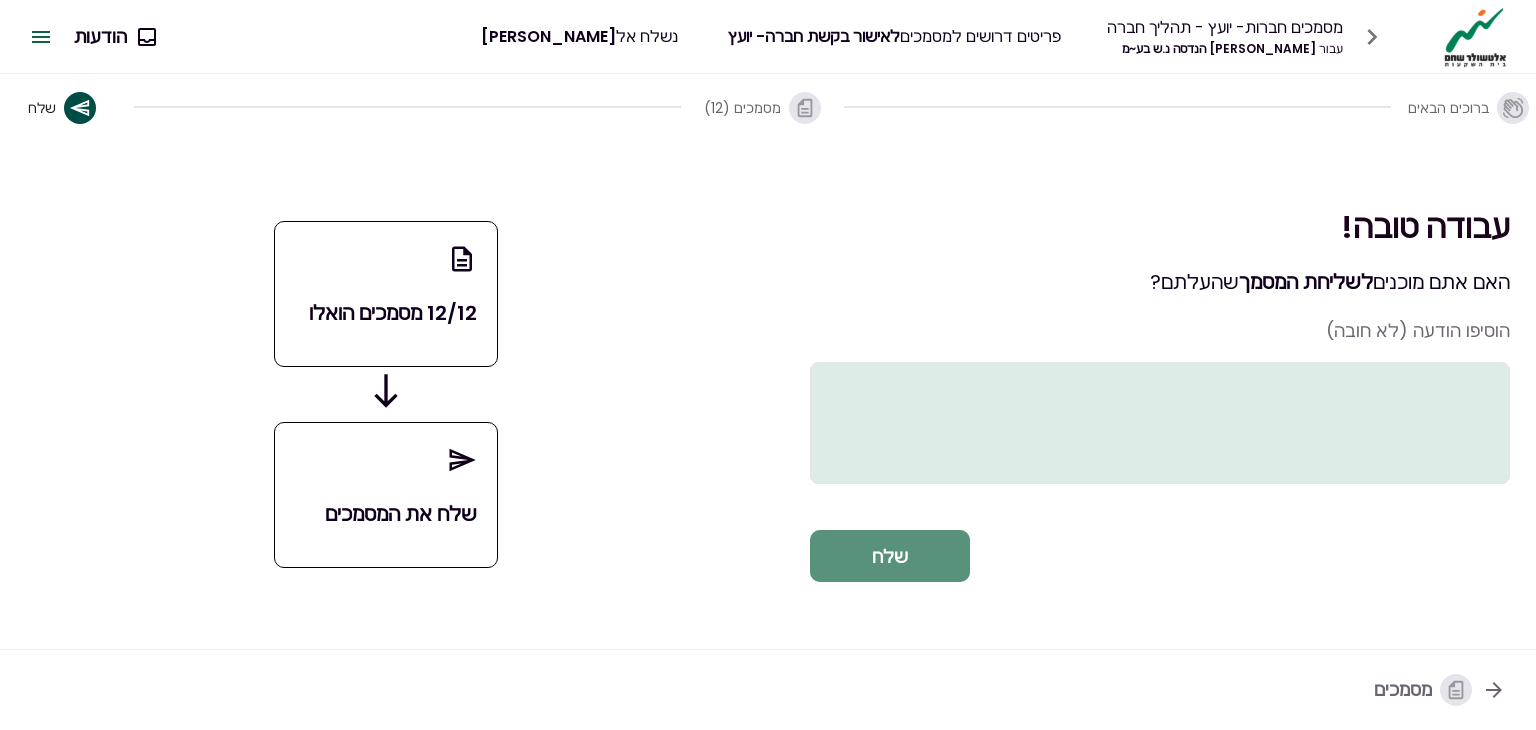 click on "שלח" at bounding box center (890, 556) 